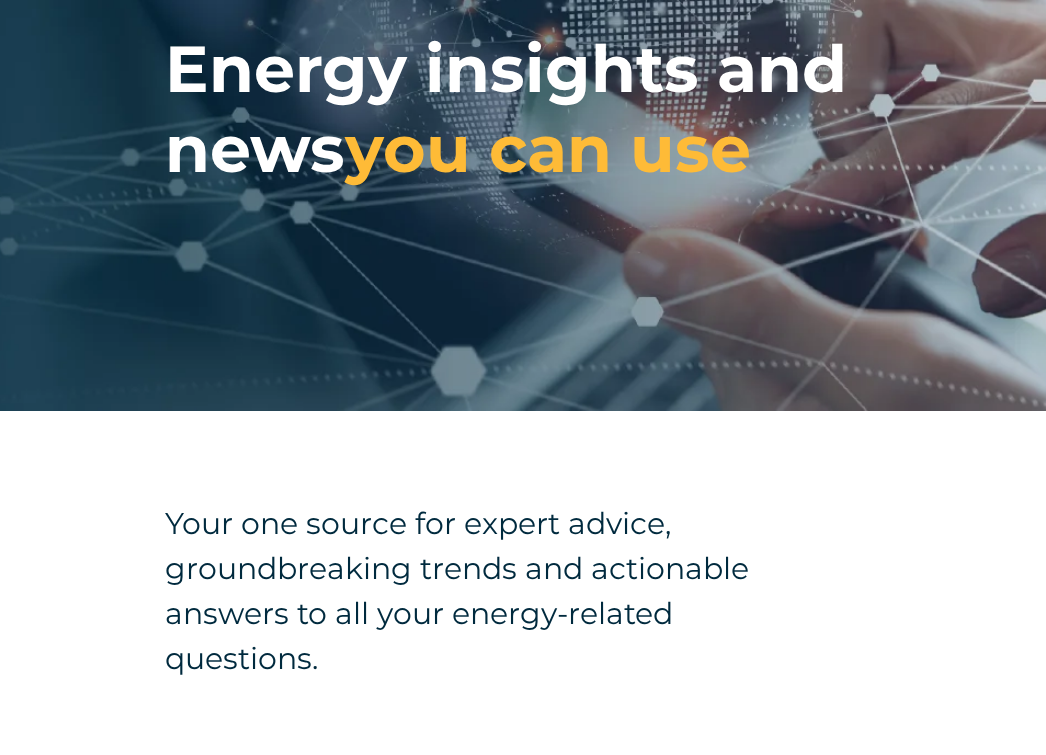 scroll, scrollTop: 0, scrollLeft: 0, axis: both 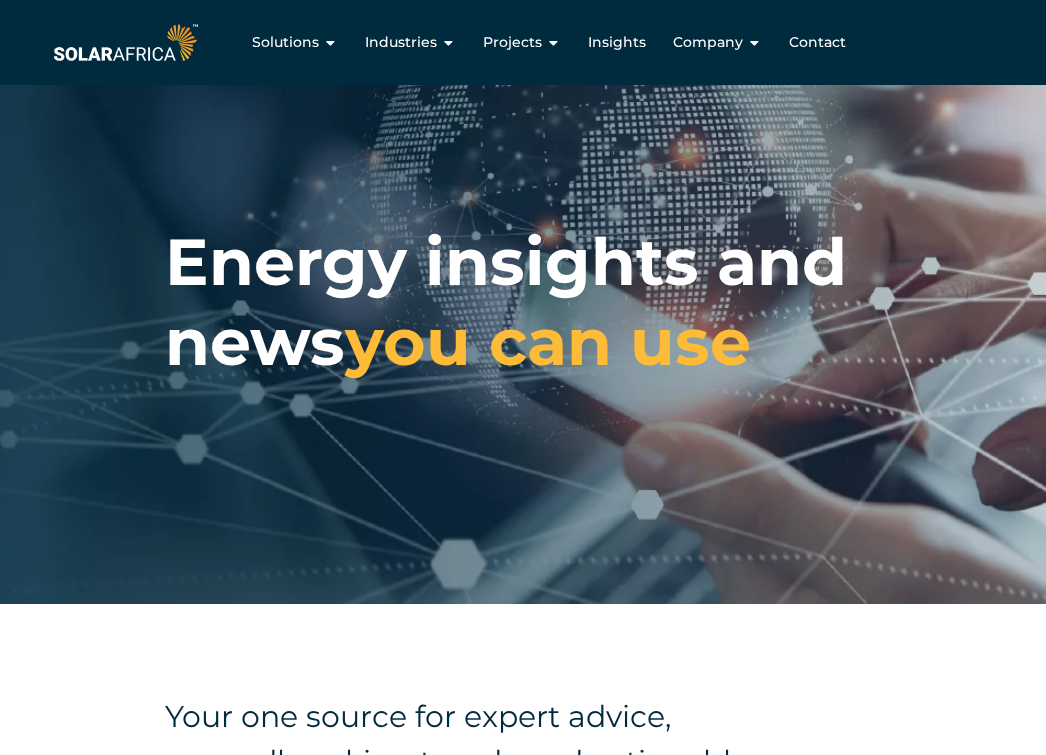 click at bounding box center [125, 42] 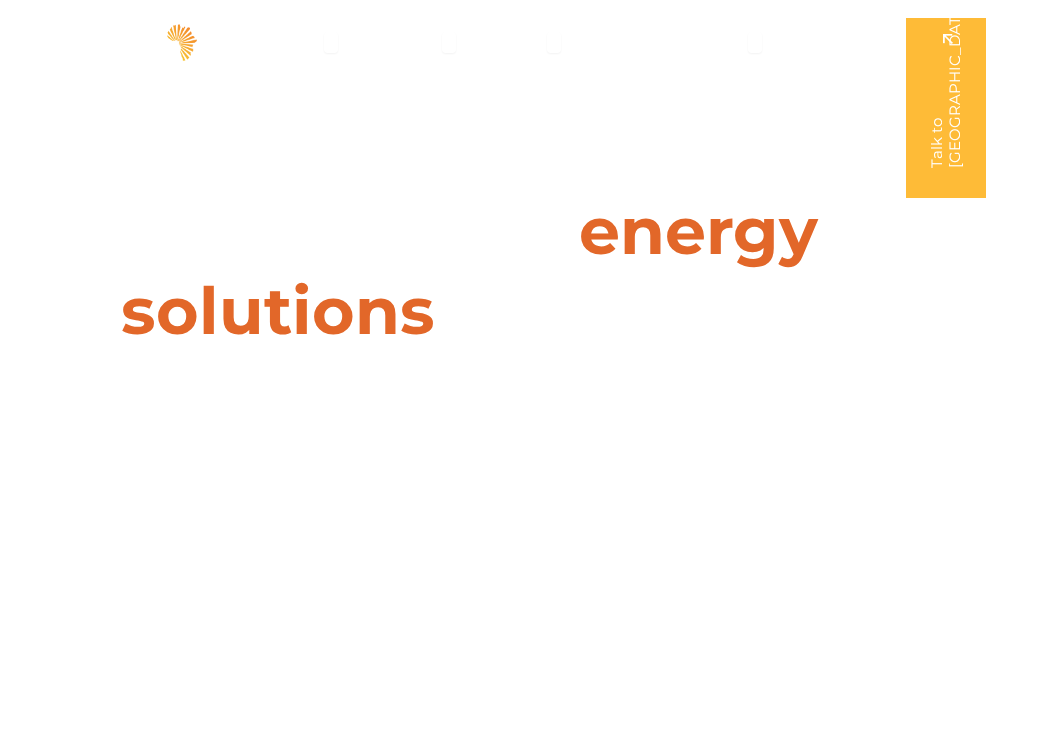 scroll, scrollTop: 0, scrollLeft: 0, axis: both 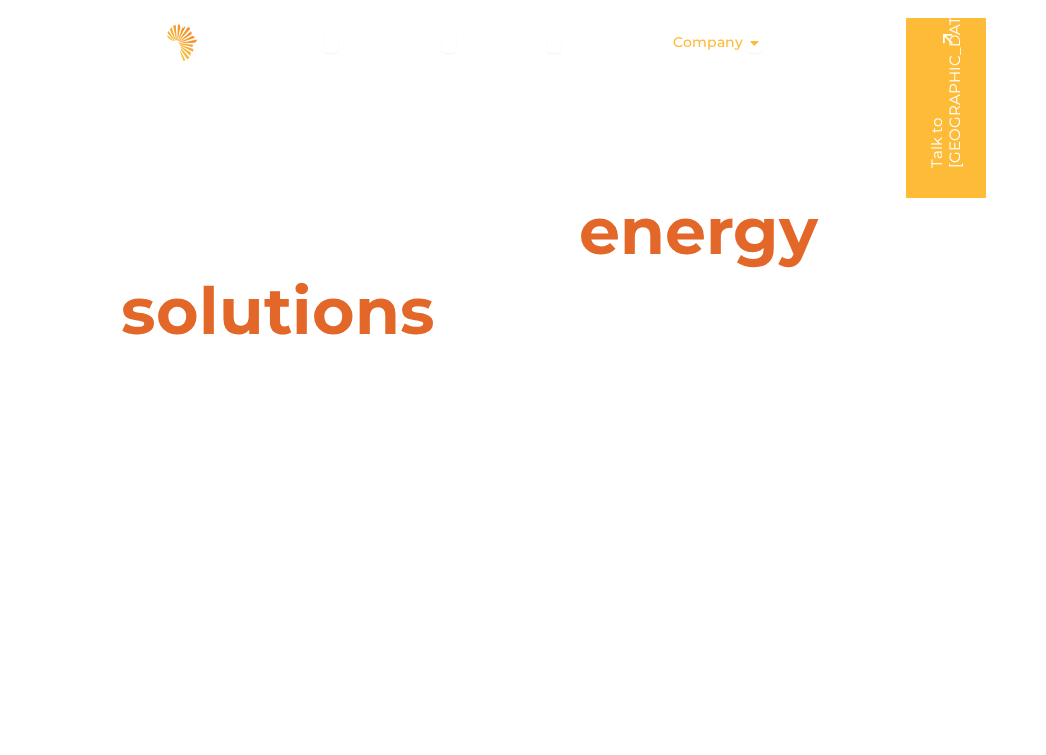 click on "Company" at bounding box center [708, 42] 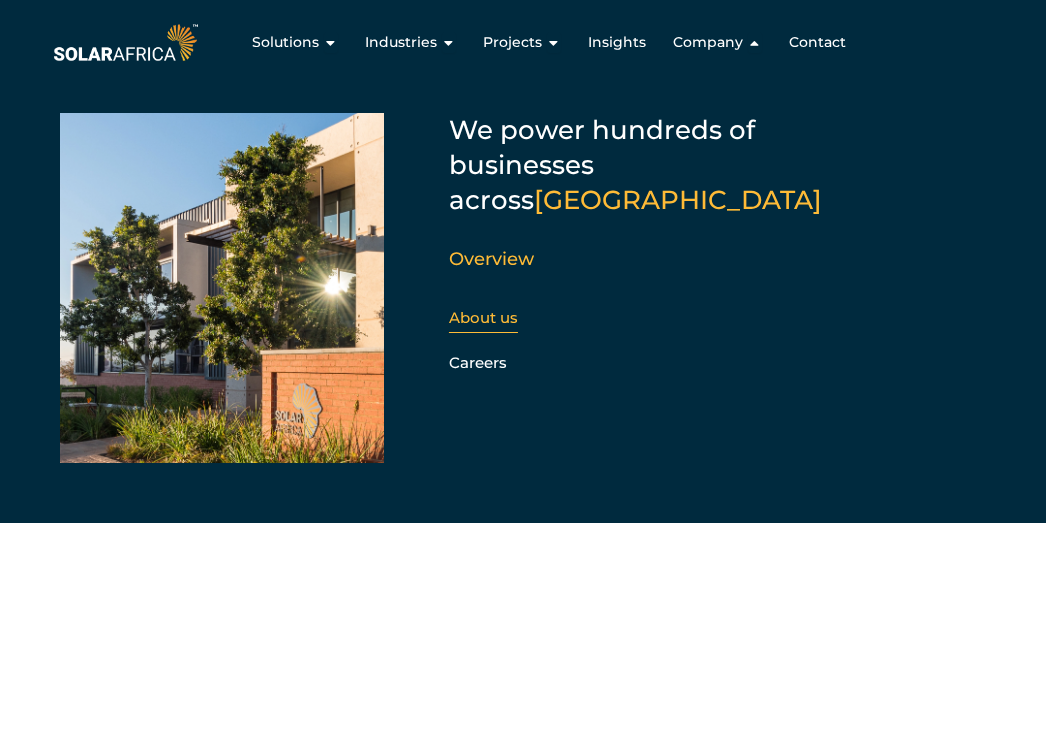click on "About us" at bounding box center (483, 317) 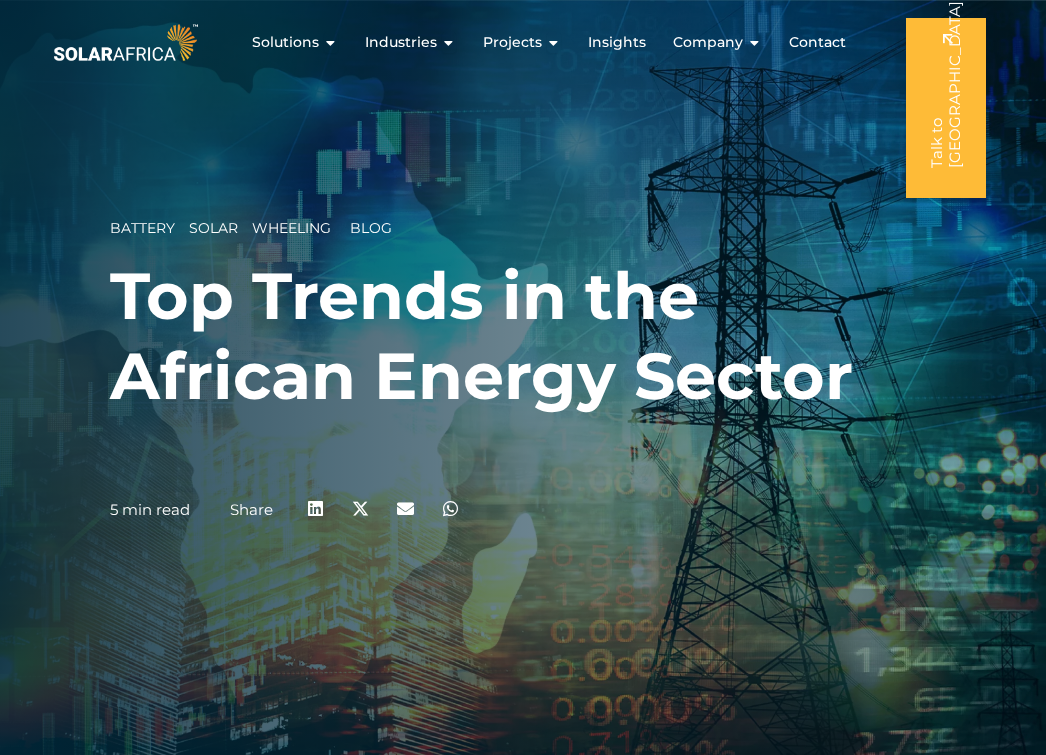 scroll, scrollTop: 0, scrollLeft: 0, axis: both 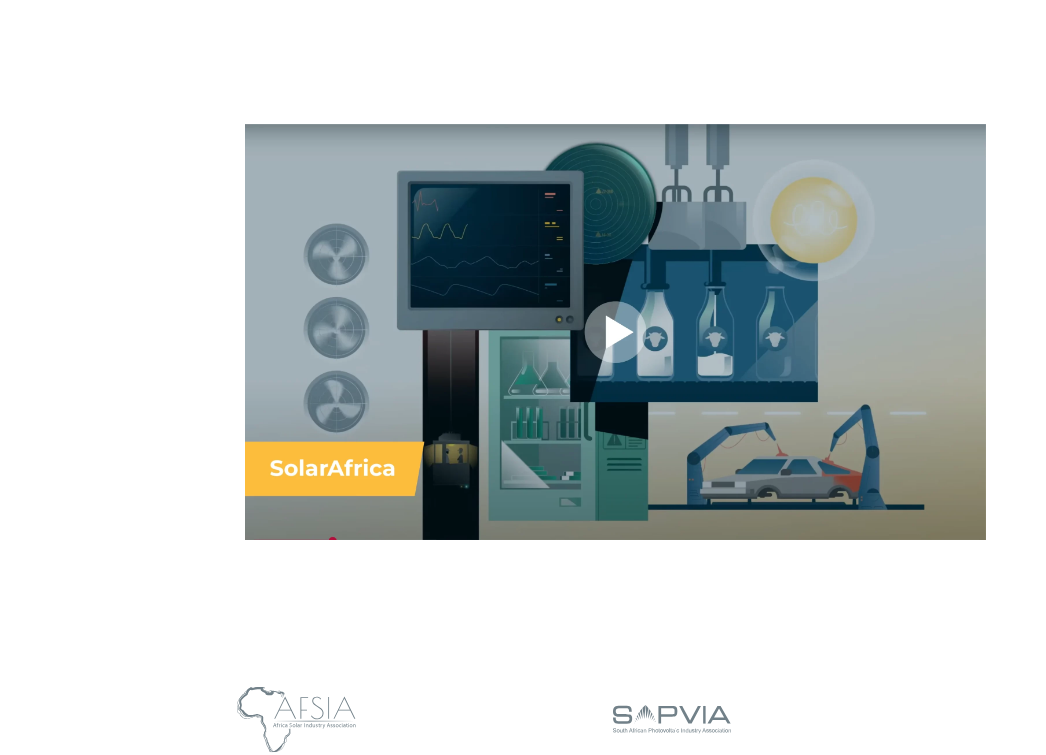click at bounding box center [615, 332] 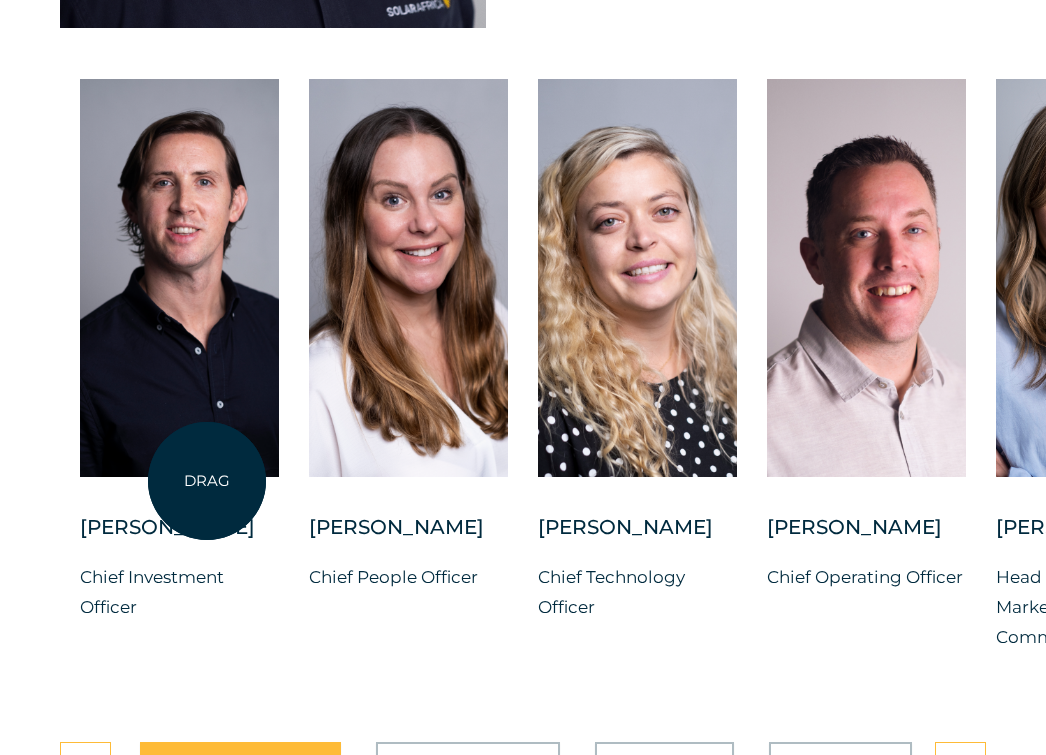scroll, scrollTop: 5332, scrollLeft: 0, axis: vertical 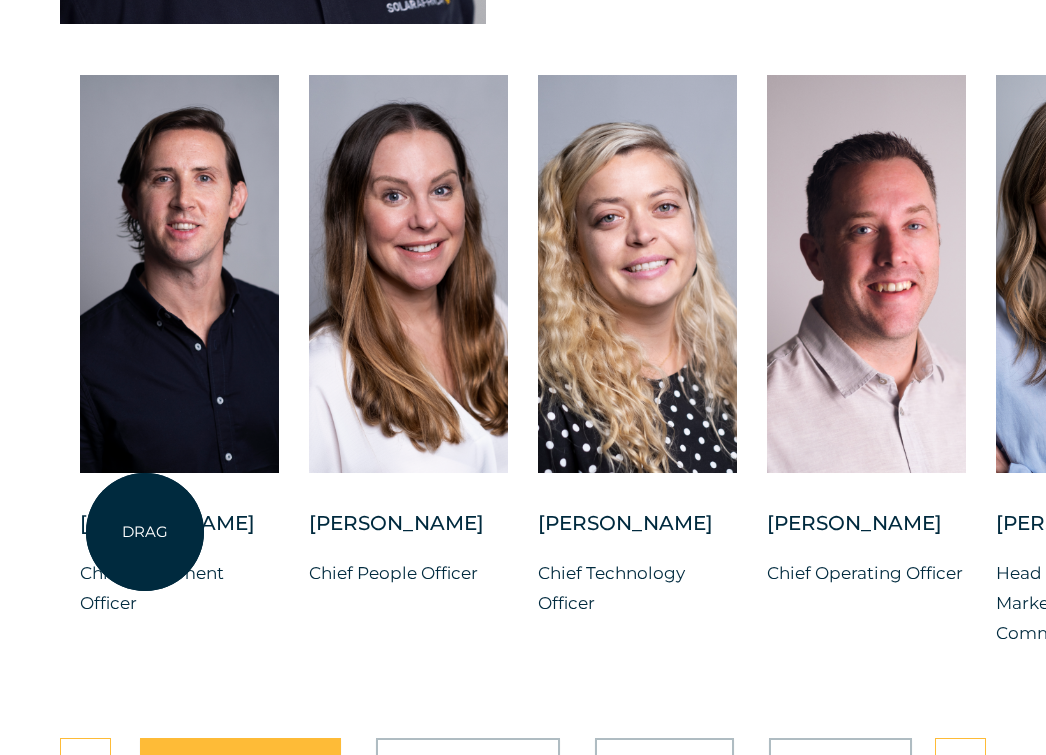 click on "Charl Alheit" at bounding box center (179, 533) 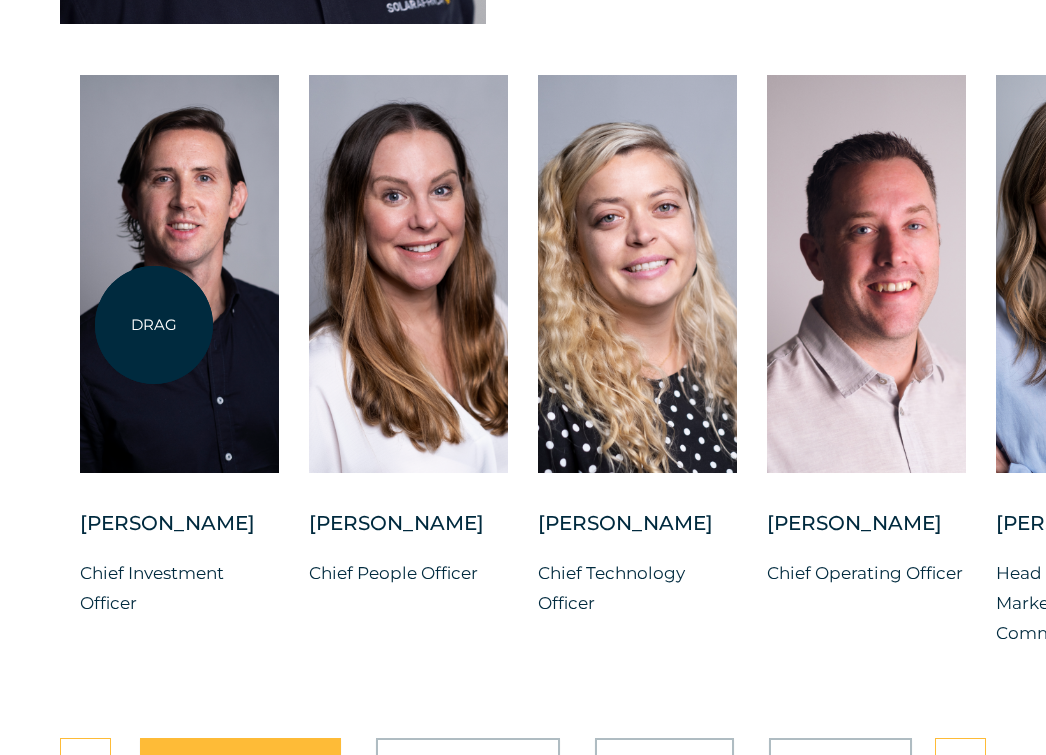 click at bounding box center (179, 274) 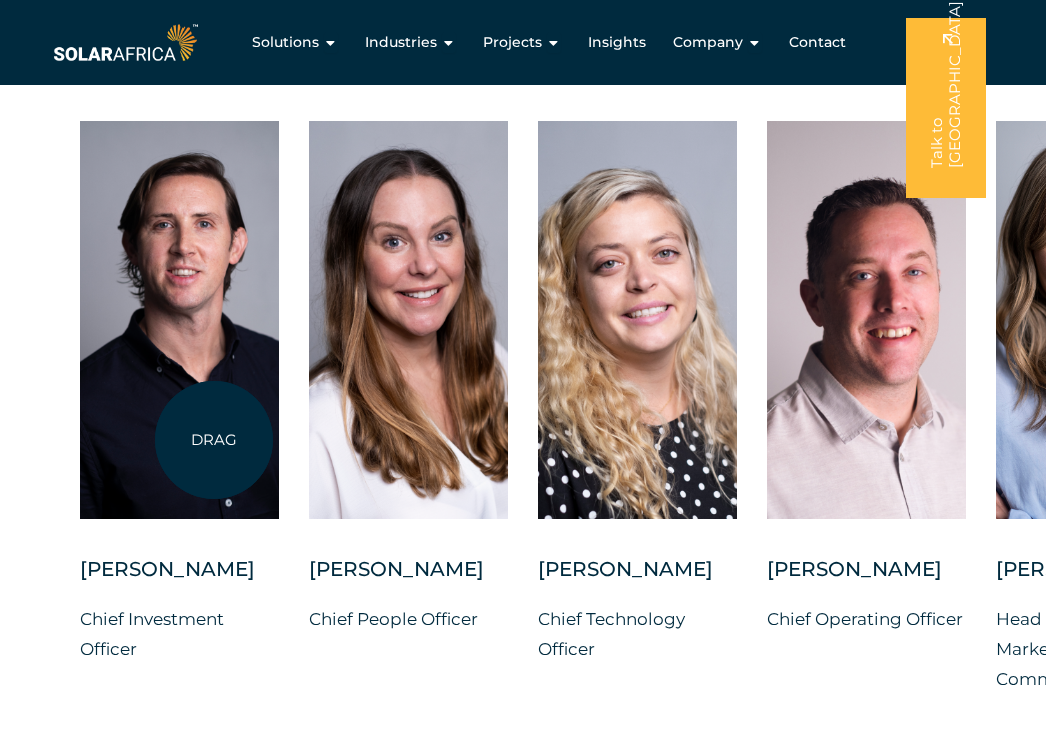 scroll, scrollTop: 5285, scrollLeft: 0, axis: vertical 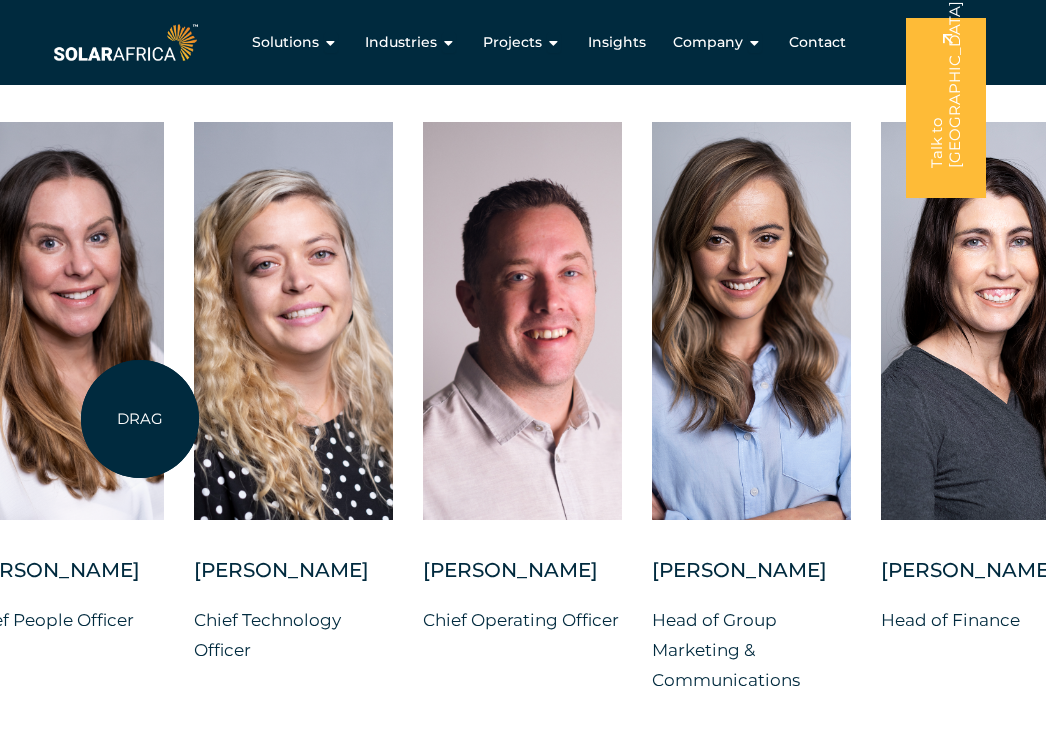 drag, startPoint x: 484, startPoint y: 399, endPoint x: 203, endPoint y: 416, distance: 281.51376 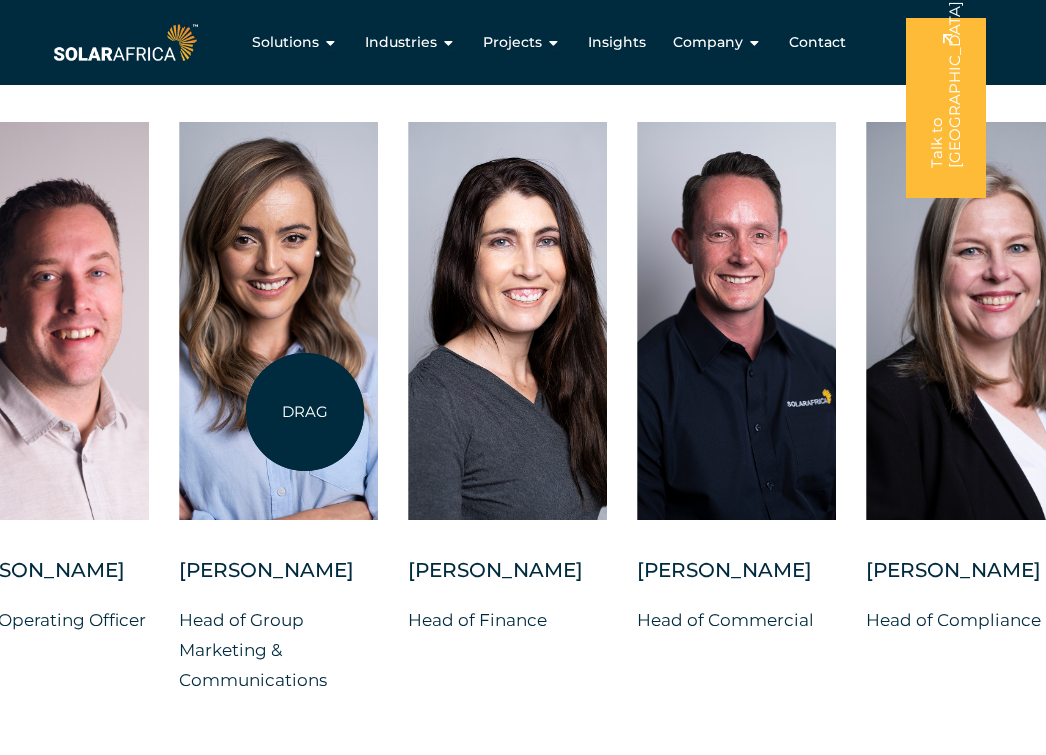 drag, startPoint x: 665, startPoint y: 402, endPoint x: 305, endPoint y: 412, distance: 360.13885 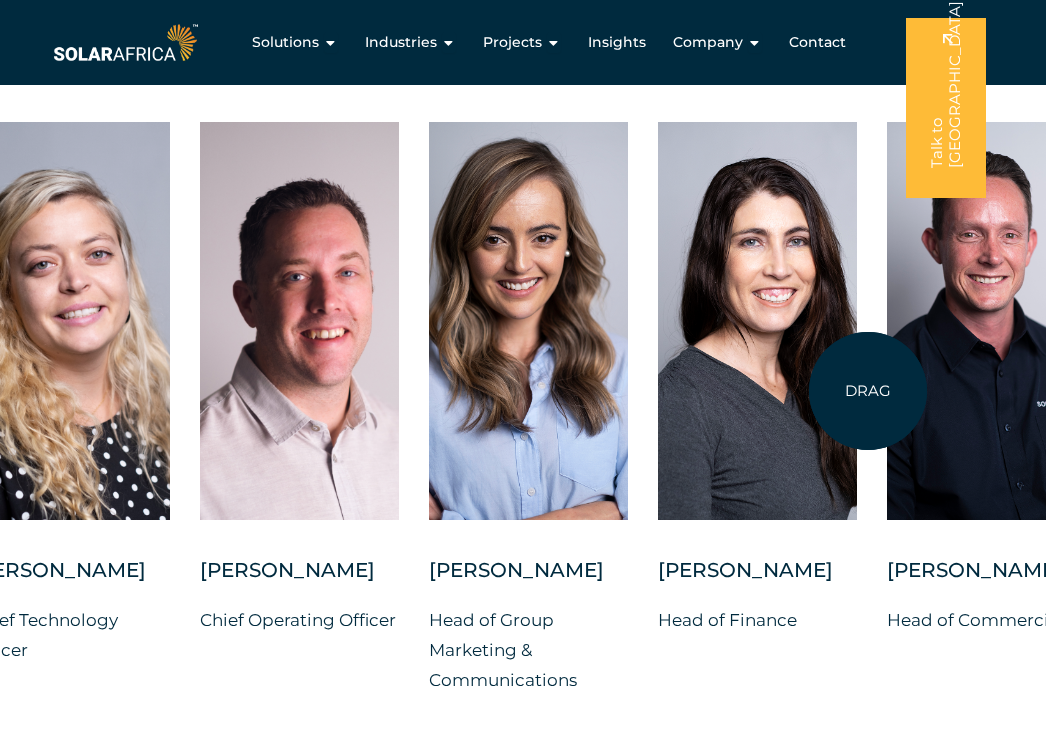 drag, startPoint x: 519, startPoint y: 389, endPoint x: 851, endPoint y: 392, distance: 332.01355 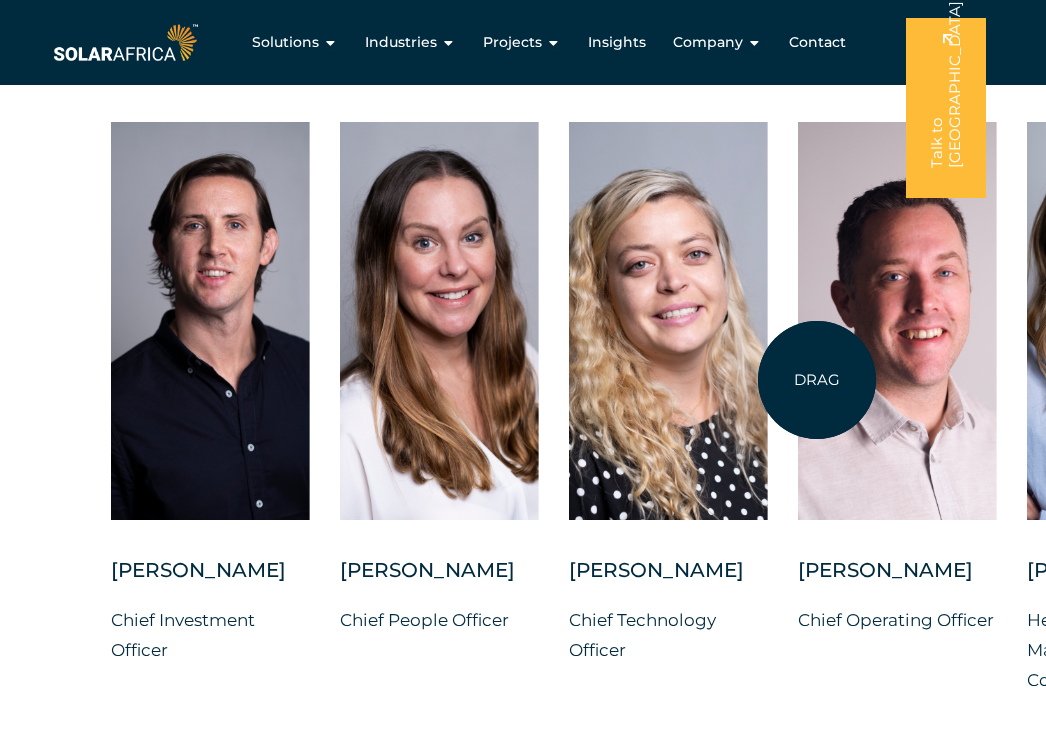 drag, startPoint x: 320, startPoint y: 378, endPoint x: 817, endPoint y: 380, distance: 497.00403 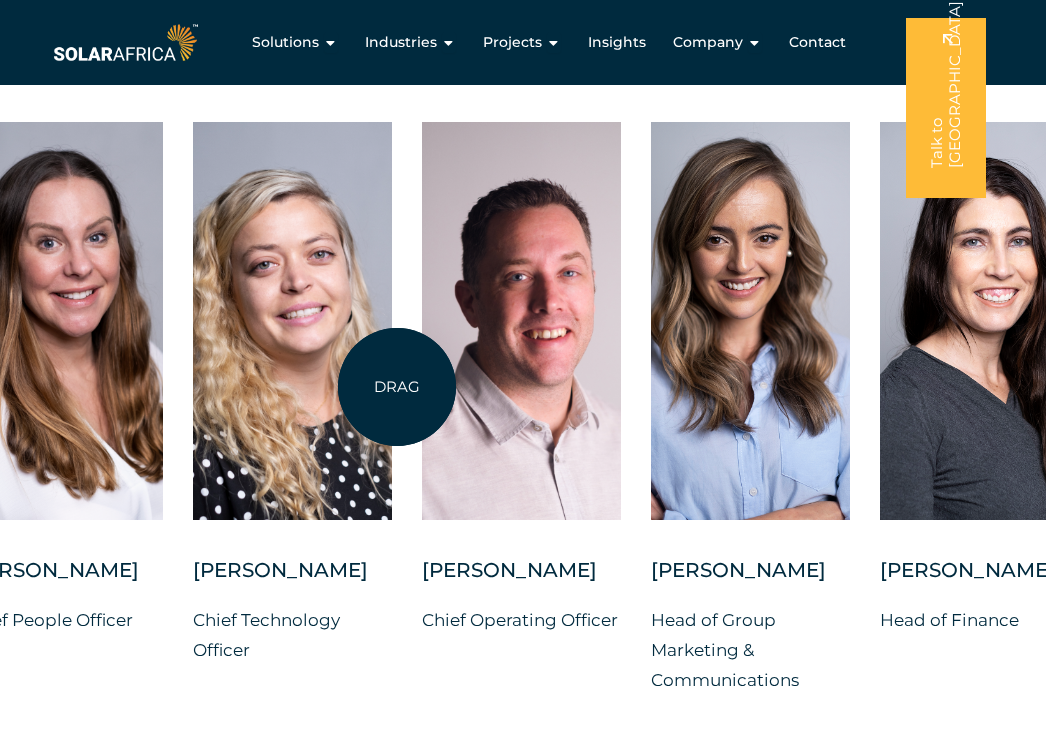 drag, startPoint x: 742, startPoint y: 396, endPoint x: 397, endPoint y: 387, distance: 345.11737 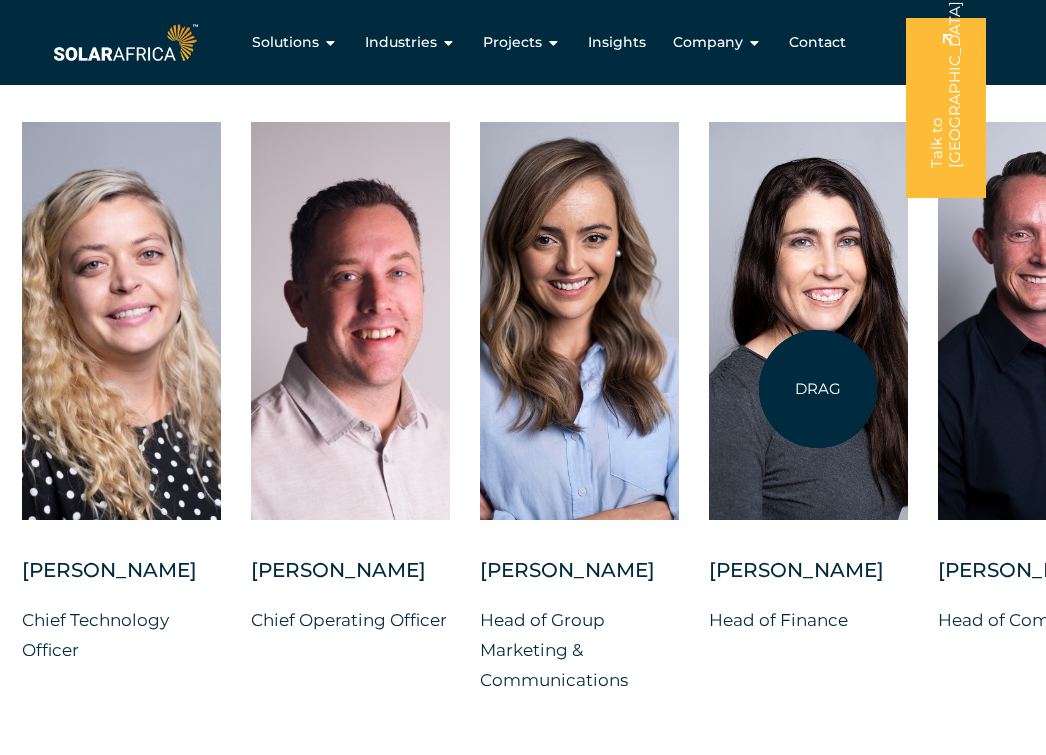 drag, startPoint x: 876, startPoint y: 390, endPoint x: 818, endPoint y: 389, distance: 58.00862 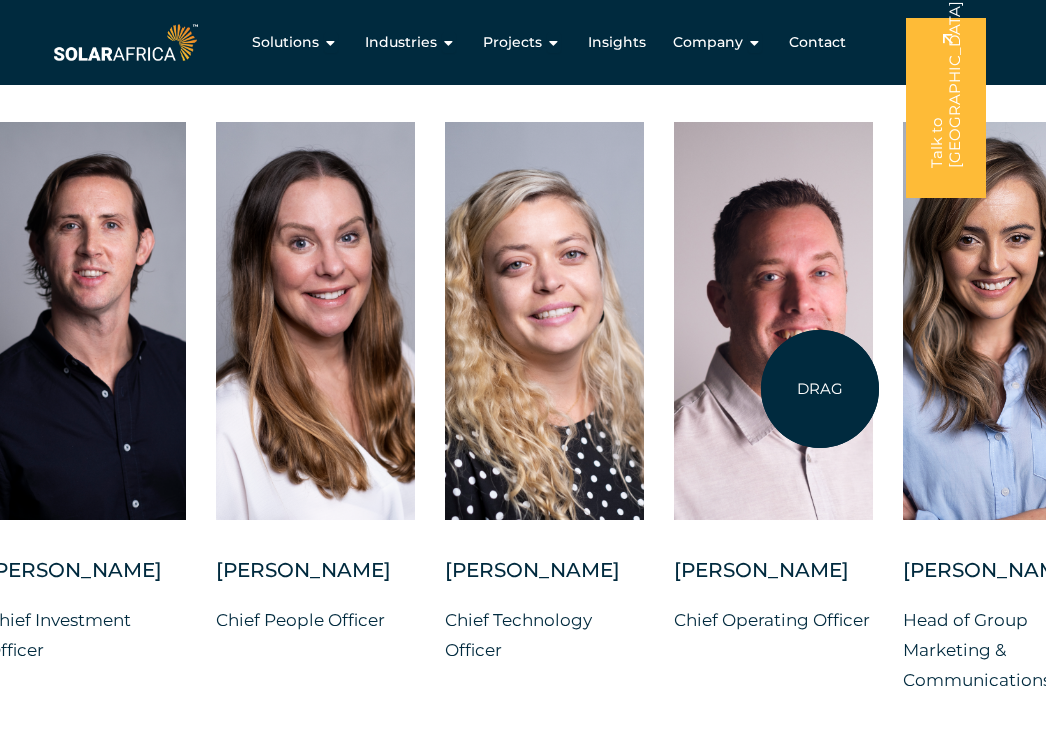 drag, startPoint x: 226, startPoint y: 359, endPoint x: 820, endPoint y: 389, distance: 594.7571 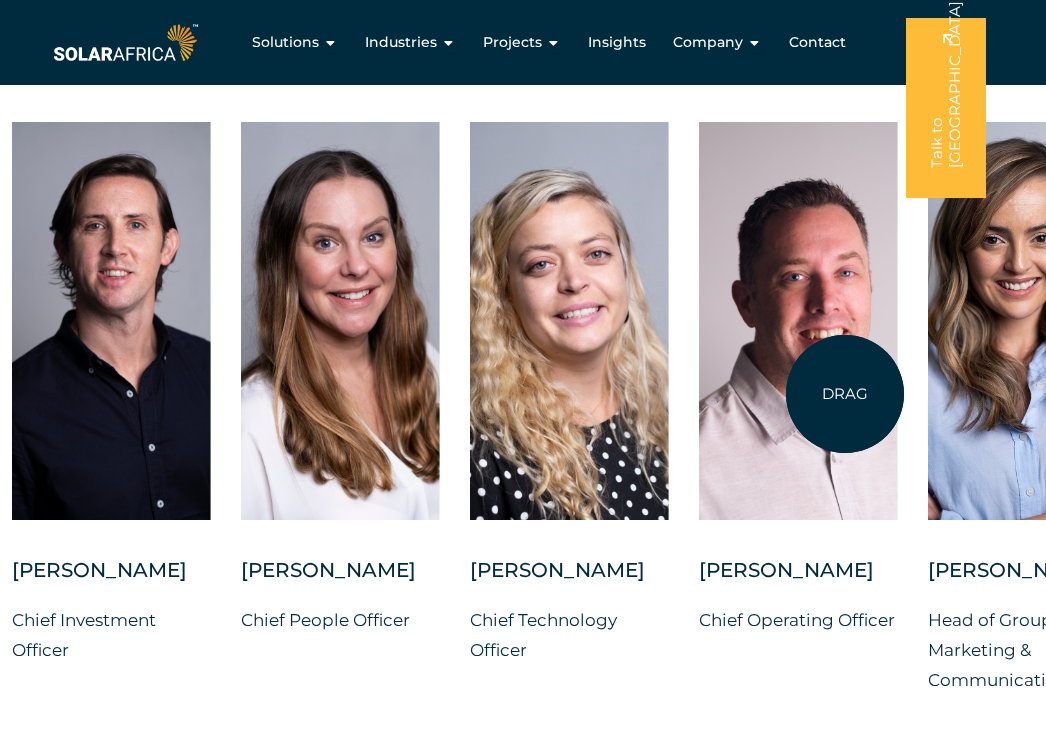 drag, startPoint x: 832, startPoint y: 392, endPoint x: 849, endPoint y: 395, distance: 17.262676 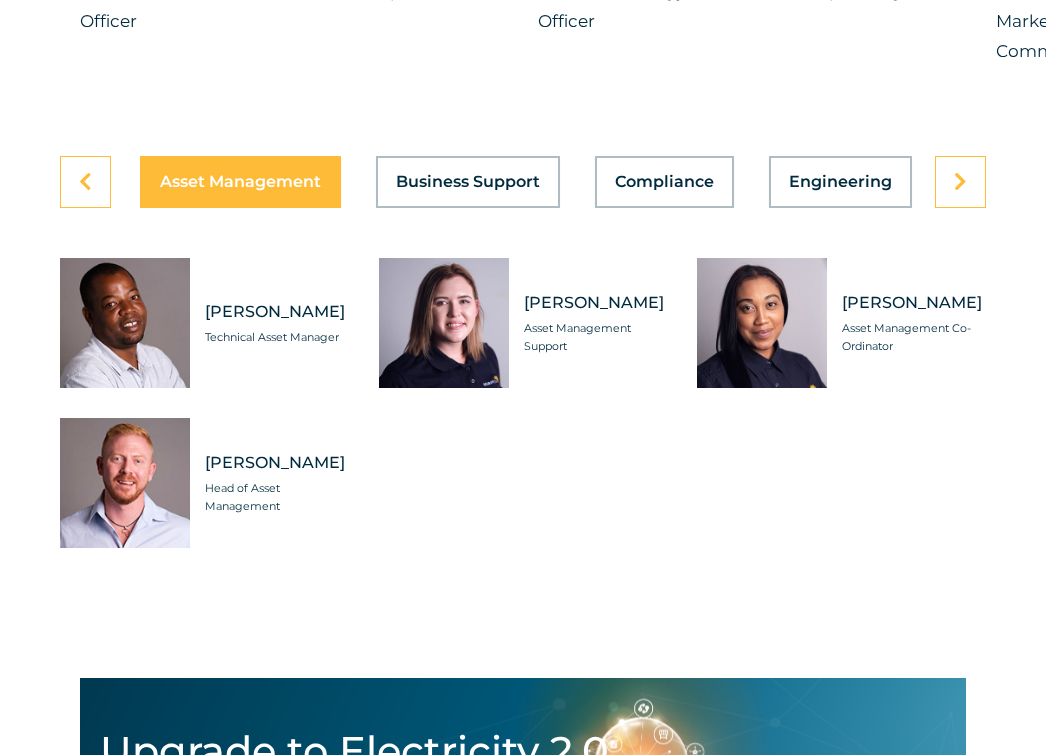 scroll, scrollTop: 6027, scrollLeft: 0, axis: vertical 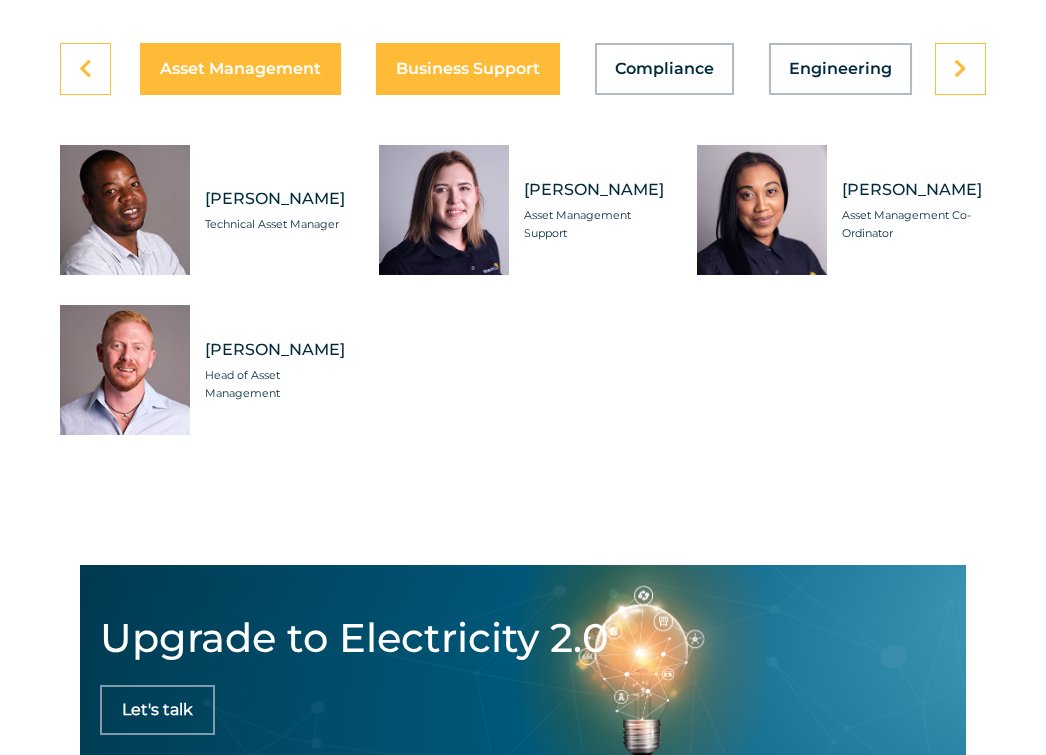 click on "Business Support" at bounding box center (468, 69) 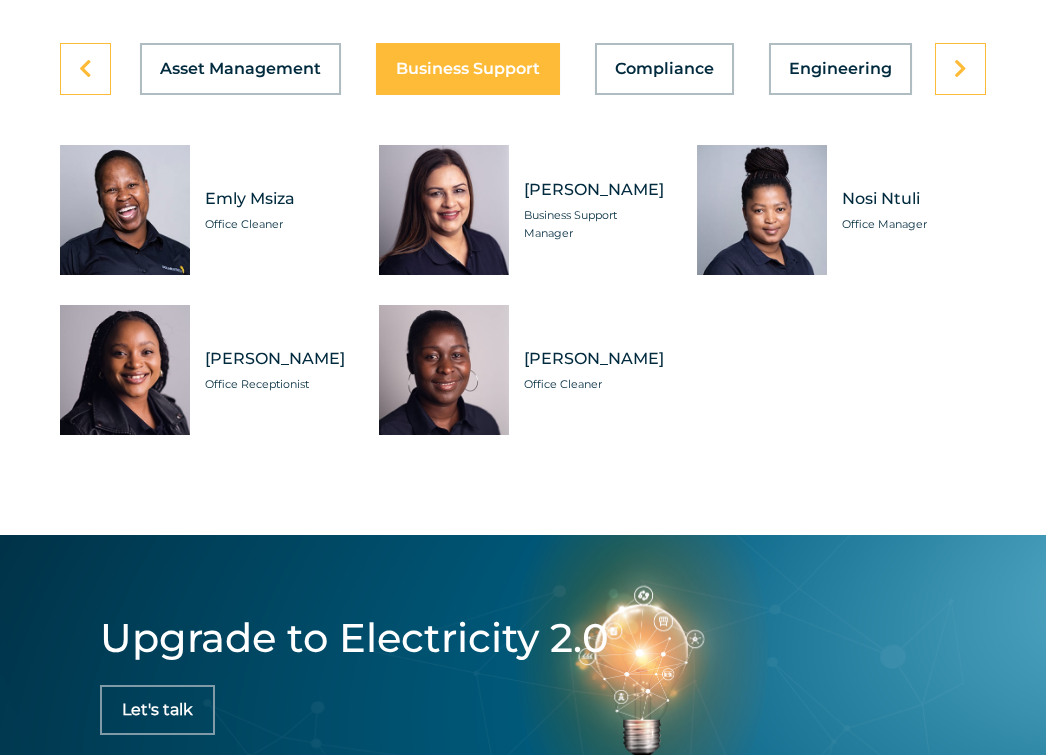 click on "Asset Management
Business Support
Compliance
Engineering
Finance
Marketing
O&M
People Operations
Project Delivery
Projects
Sales
Technology" at bounding box center [523, 69] 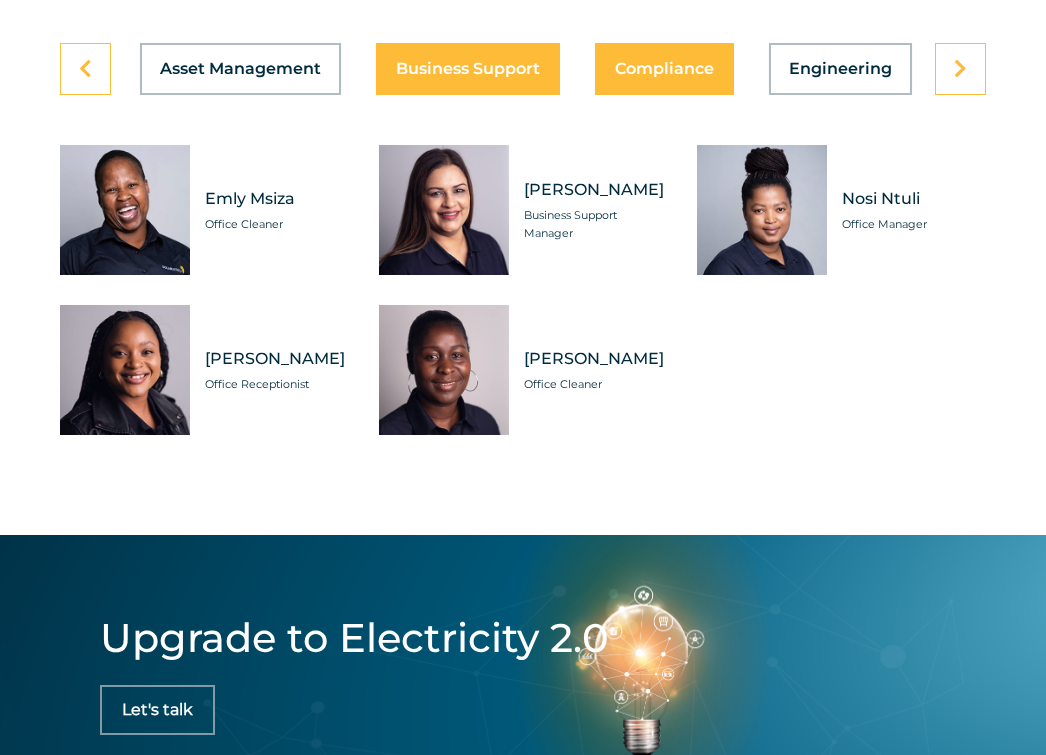 click on "Compliance" at bounding box center [664, 69] 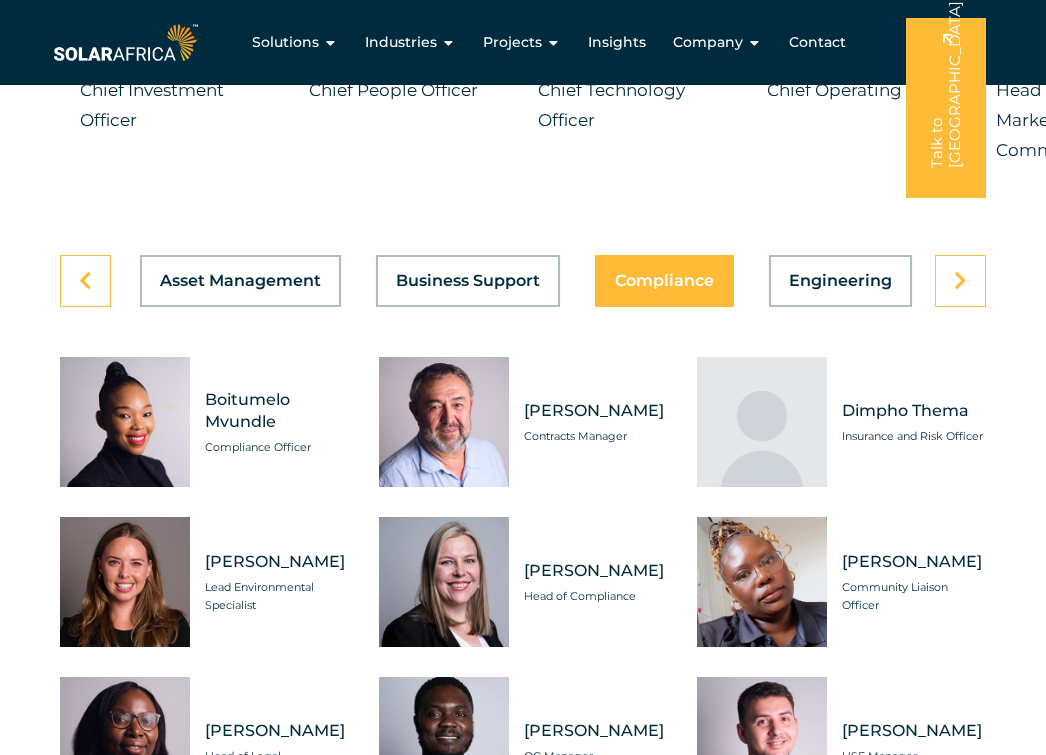 scroll, scrollTop: 5785, scrollLeft: 0, axis: vertical 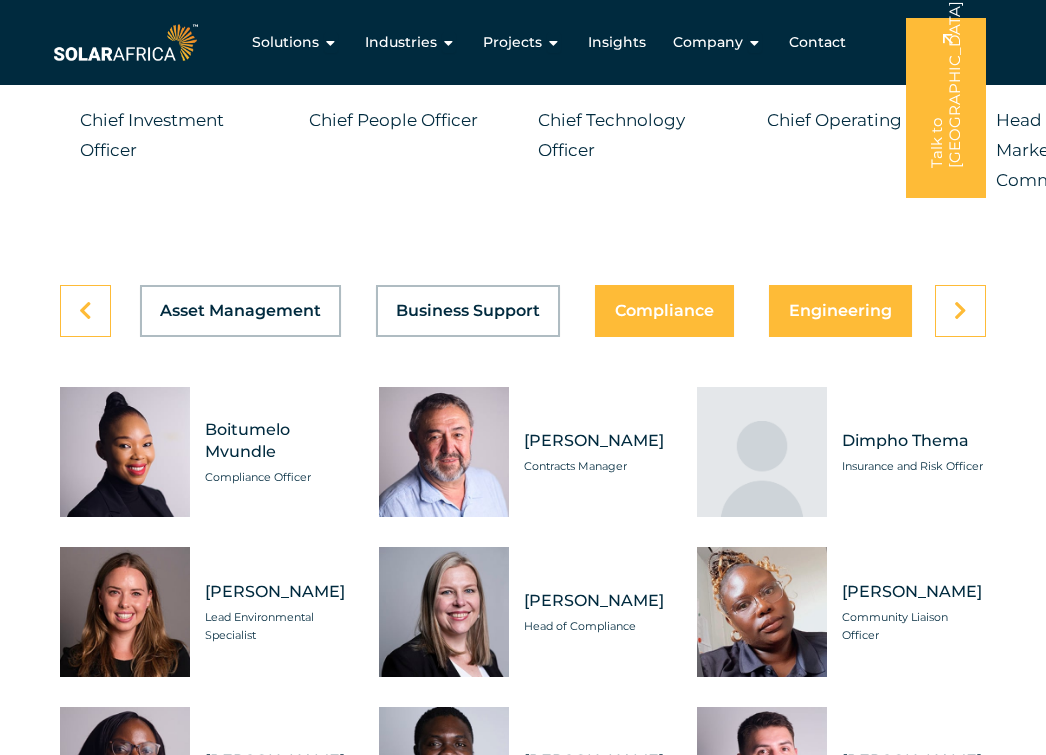 click on "Engineering" at bounding box center [840, 311] 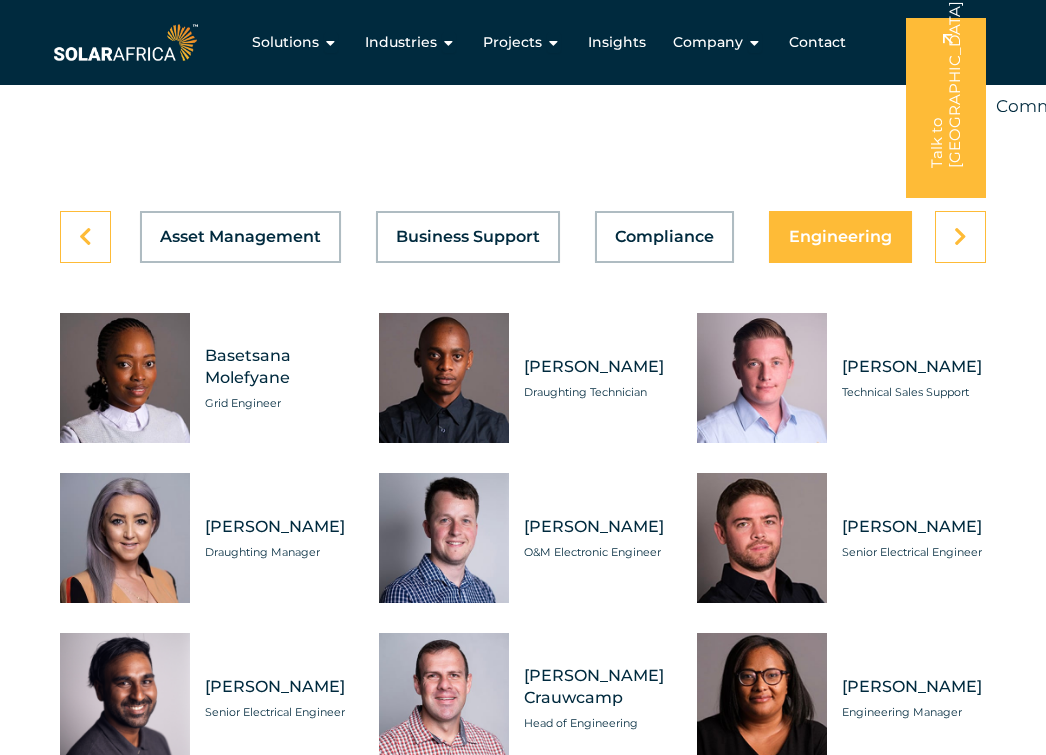 scroll, scrollTop: 5830, scrollLeft: 0, axis: vertical 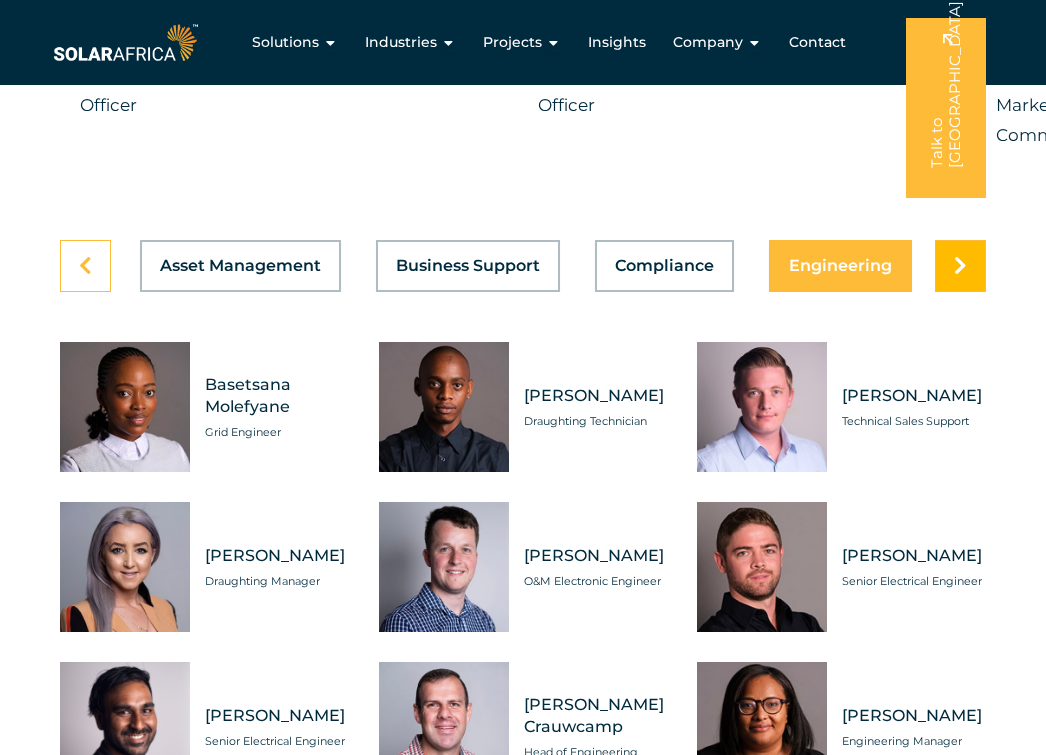 click at bounding box center (960, 266) 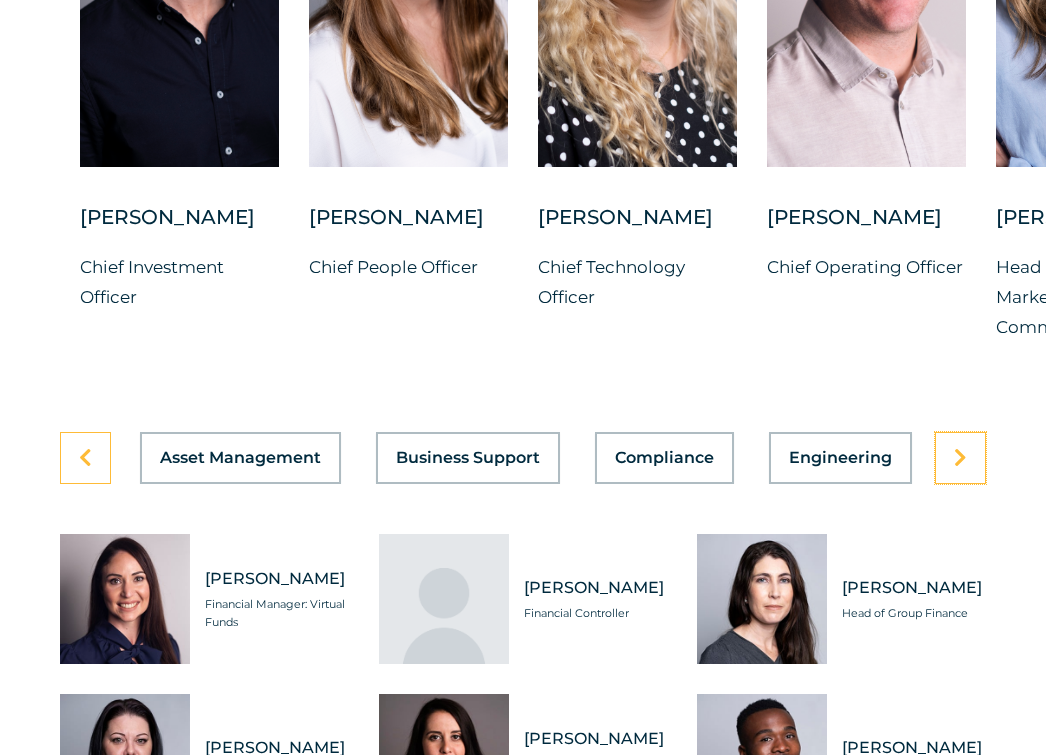 scroll, scrollTop: 5639, scrollLeft: 0, axis: vertical 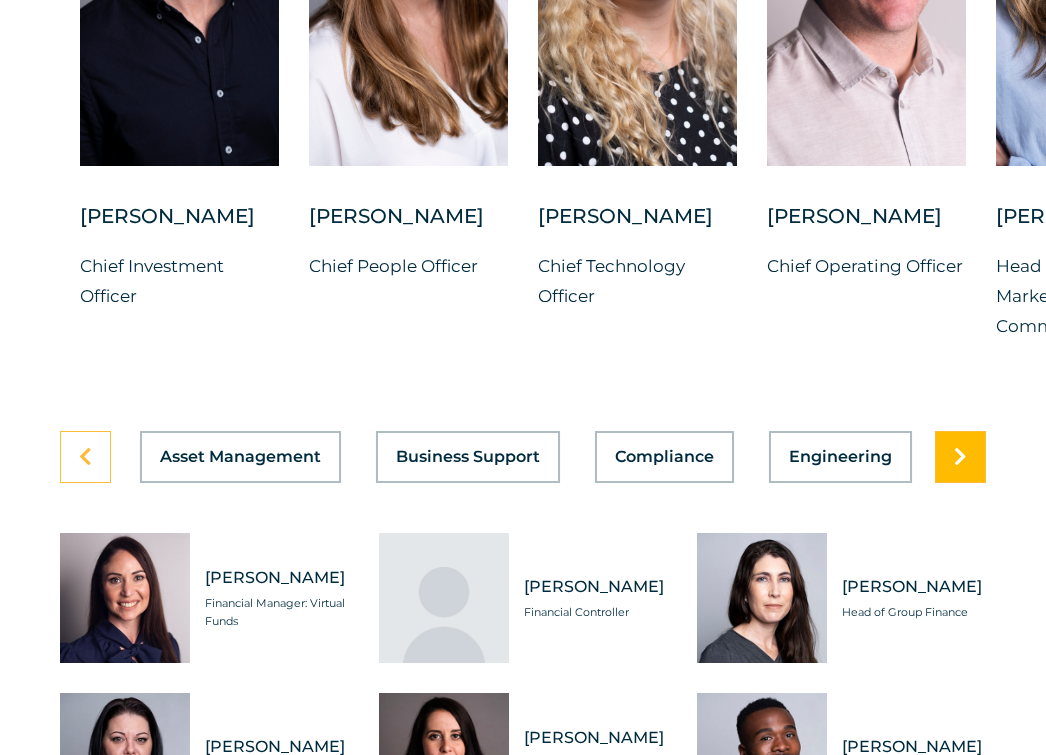click at bounding box center [960, 457] 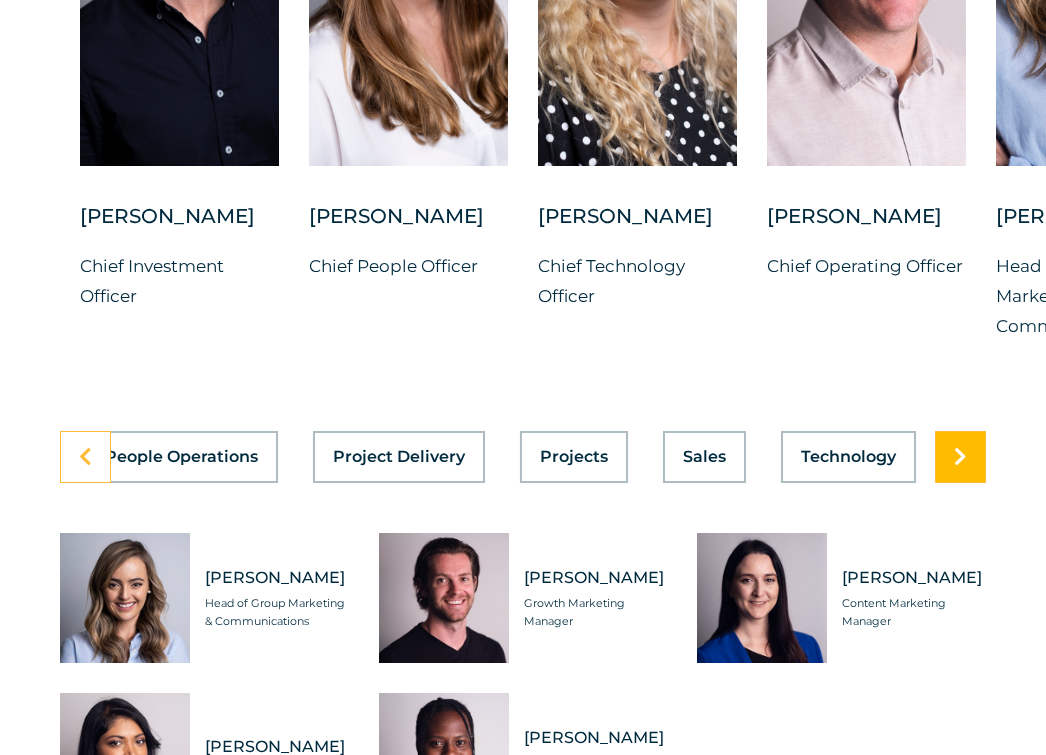 scroll, scrollTop: 0, scrollLeft: 1284, axis: horizontal 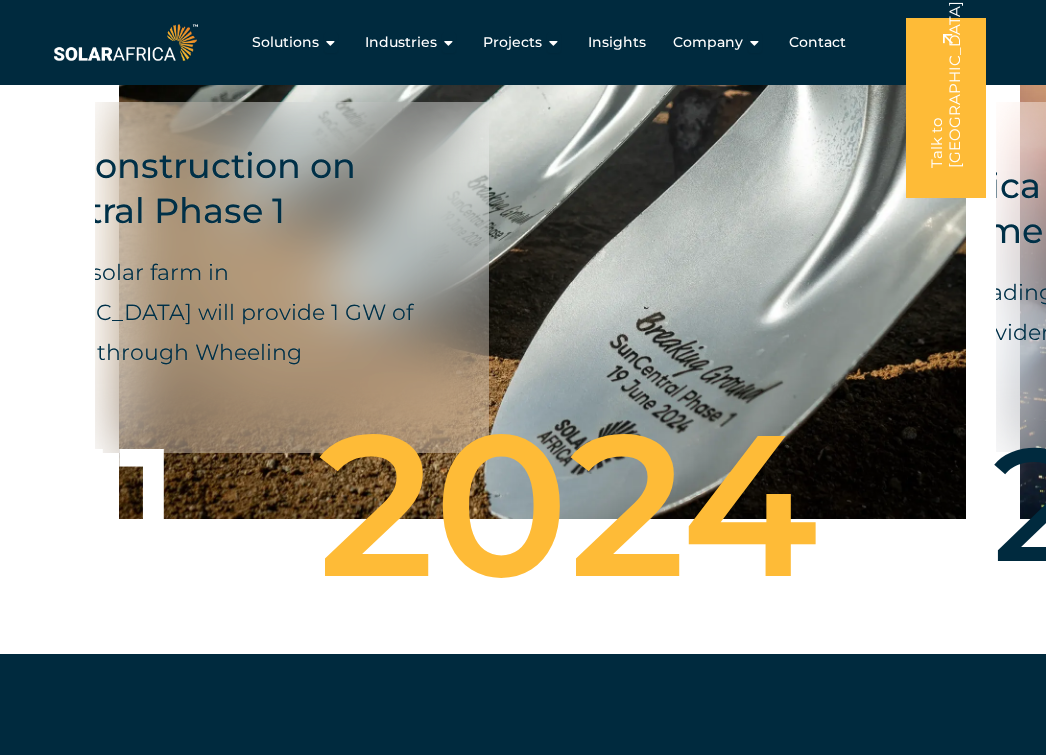 click on "2023" at bounding box center (1121, 514) 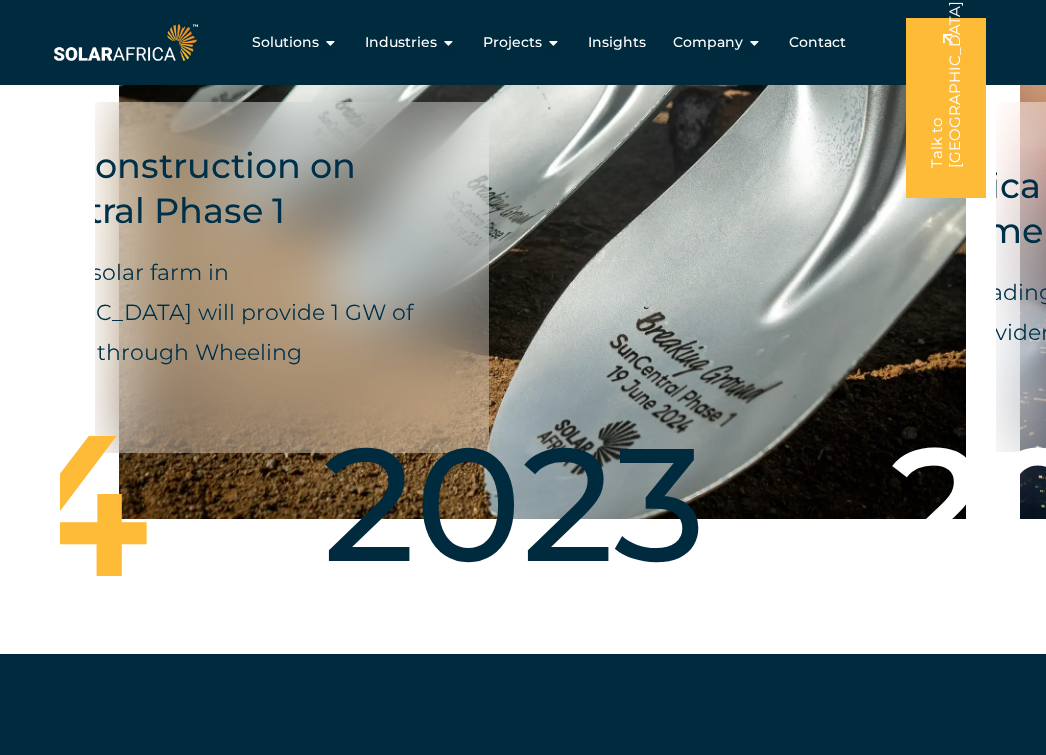 drag, startPoint x: 944, startPoint y: 559, endPoint x: 294, endPoint y: 551, distance: 650.04926 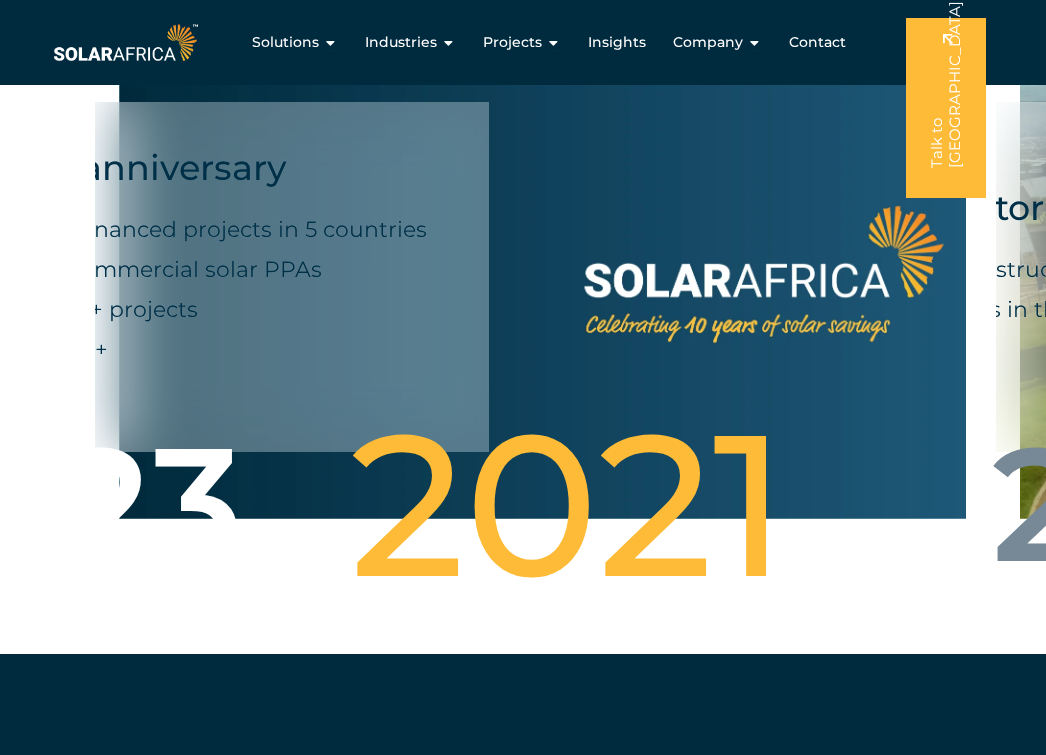 drag, startPoint x: 841, startPoint y: 589, endPoint x: 548, endPoint y: 570, distance: 293.6154 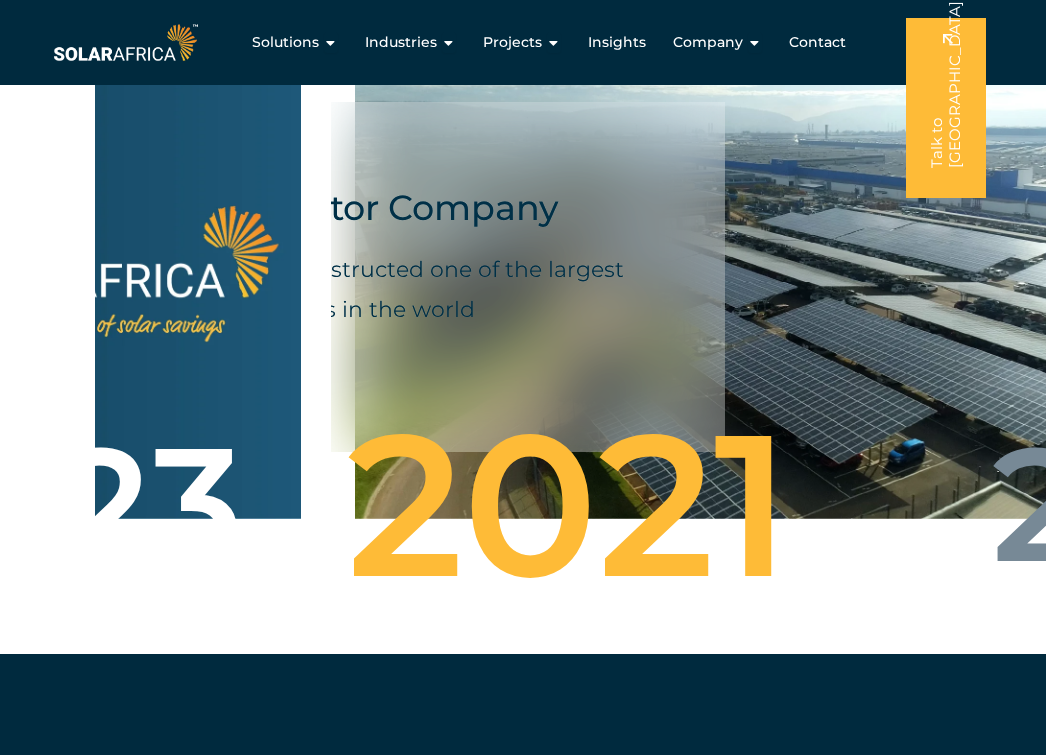 drag, startPoint x: 924, startPoint y: 373, endPoint x: 367, endPoint y: 329, distance: 558.73517 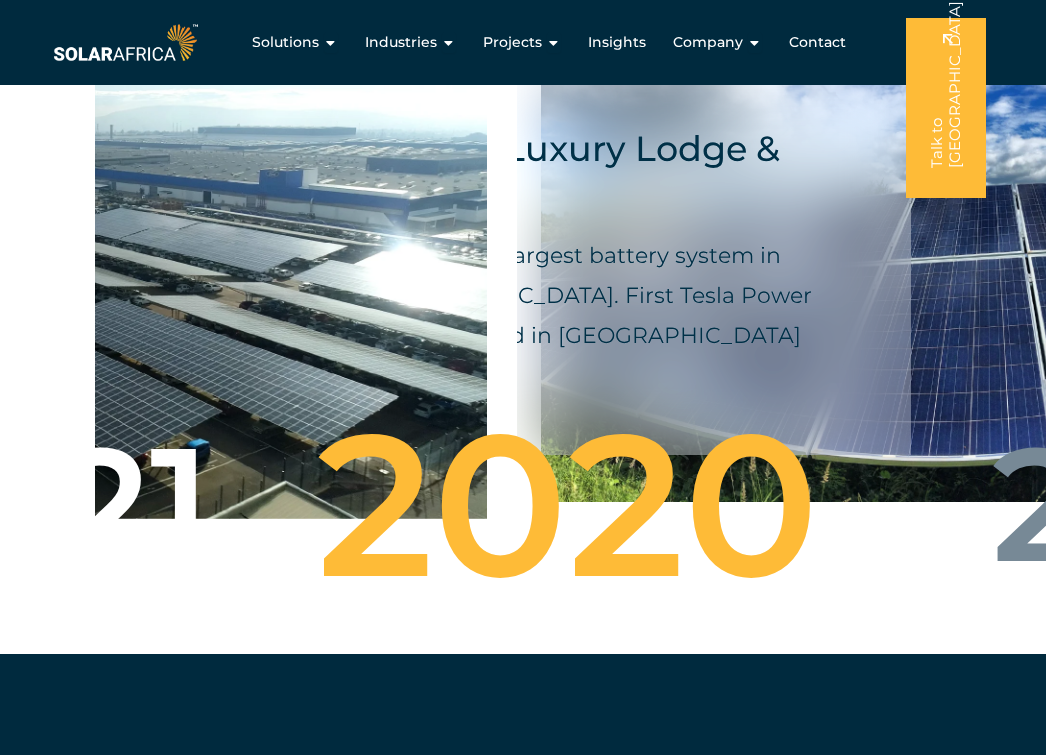 drag, startPoint x: 777, startPoint y: 291, endPoint x: 299, endPoint y: 304, distance: 478.17676 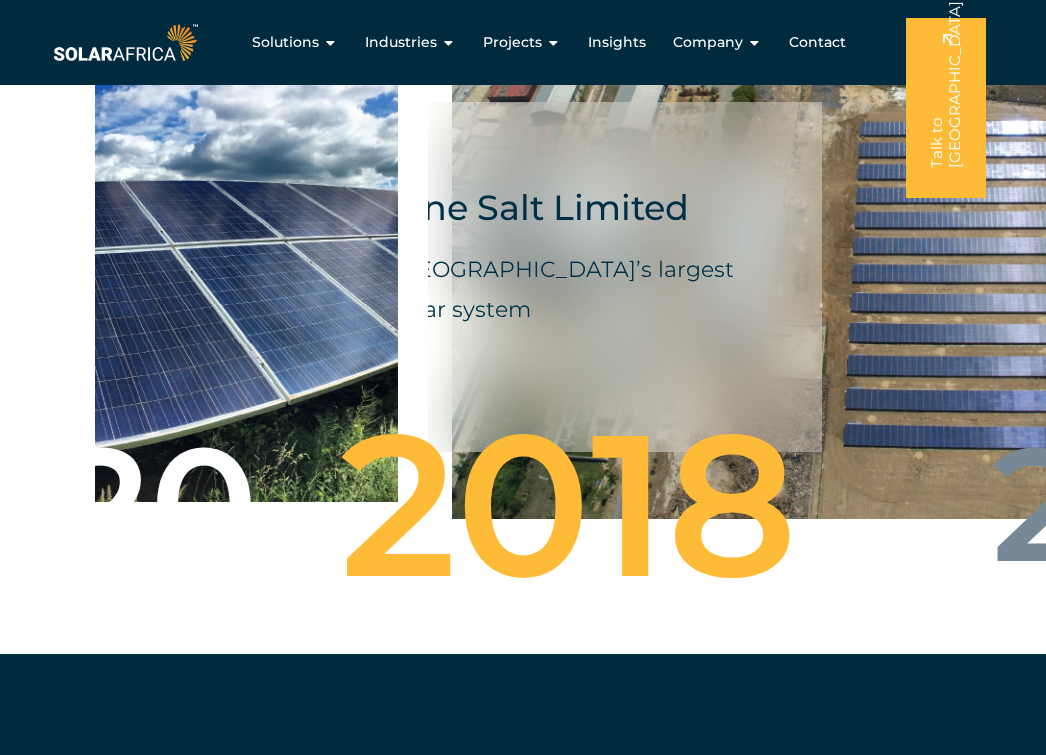 drag, startPoint x: 869, startPoint y: 268, endPoint x: 301, endPoint y: 277, distance: 568.0713 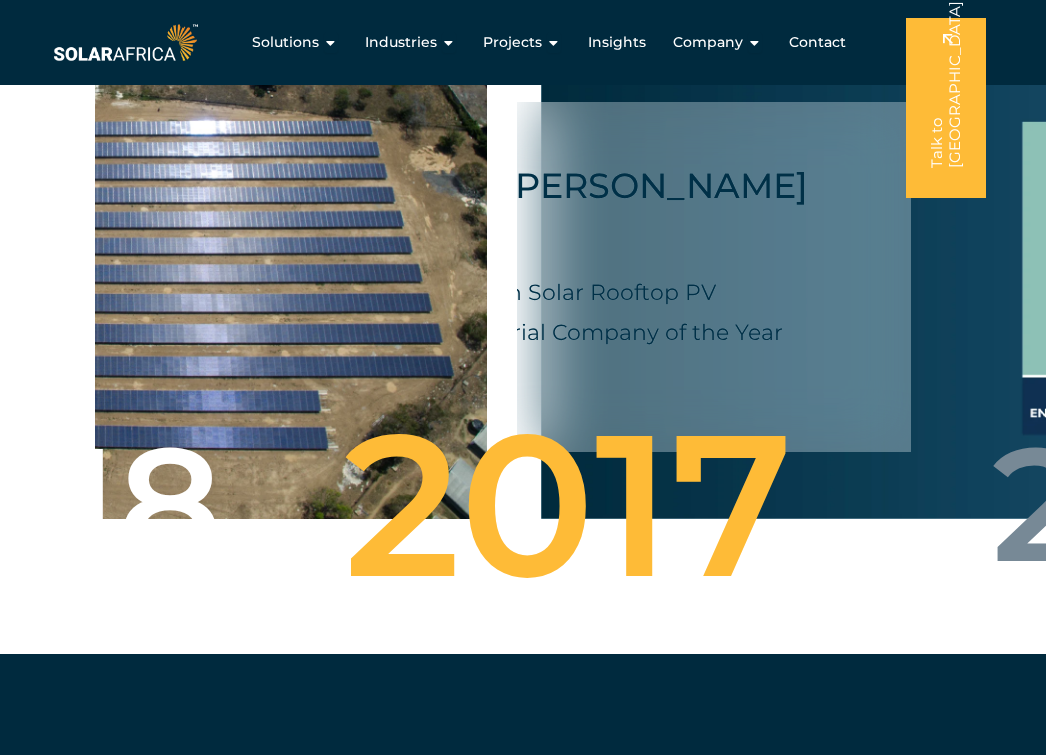 drag, startPoint x: 821, startPoint y: 270, endPoint x: 339, endPoint y: 277, distance: 482.05084 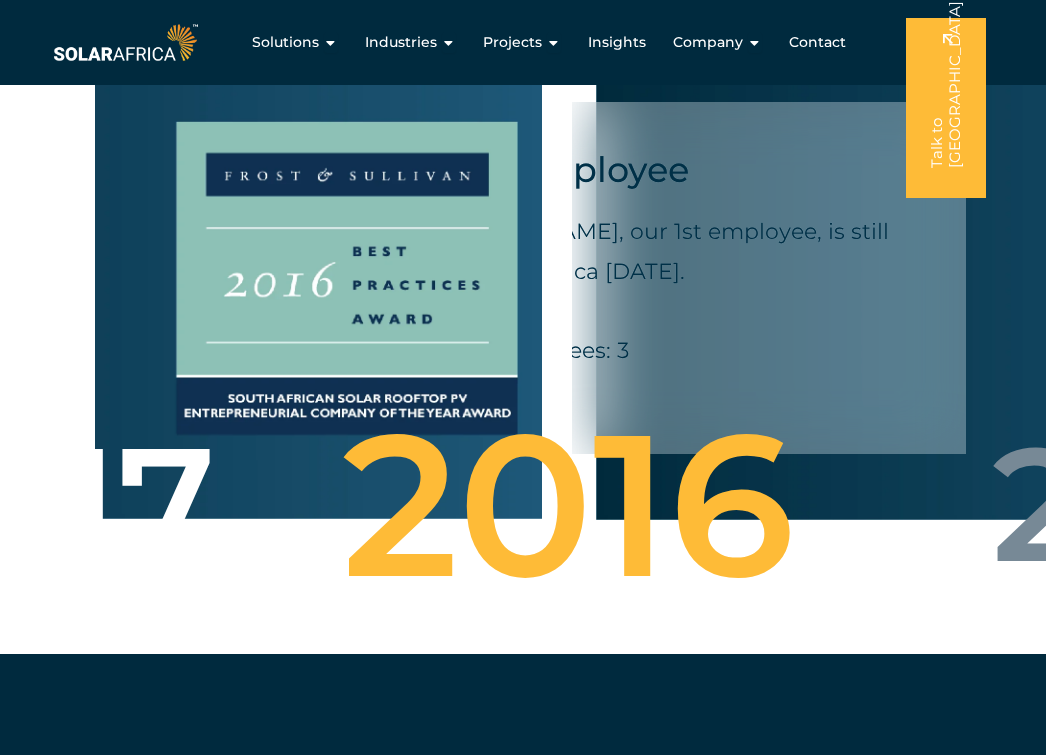 drag, startPoint x: 764, startPoint y: 264, endPoint x: 340, endPoint y: 276, distance: 424.16977 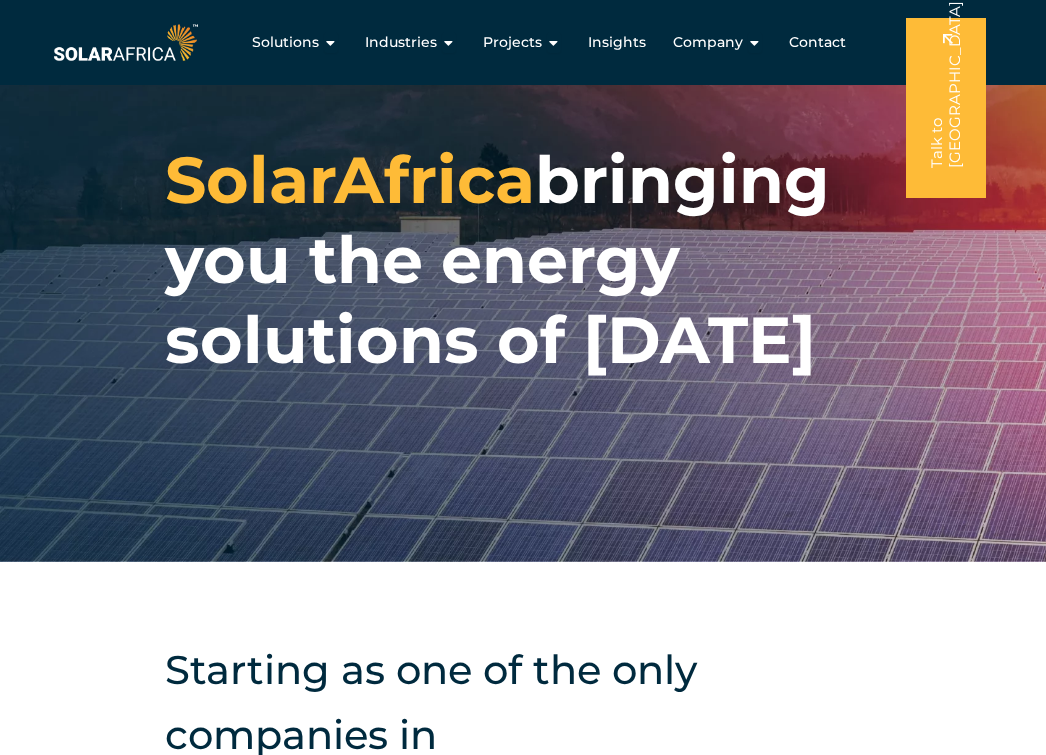 scroll, scrollTop: 31, scrollLeft: 0, axis: vertical 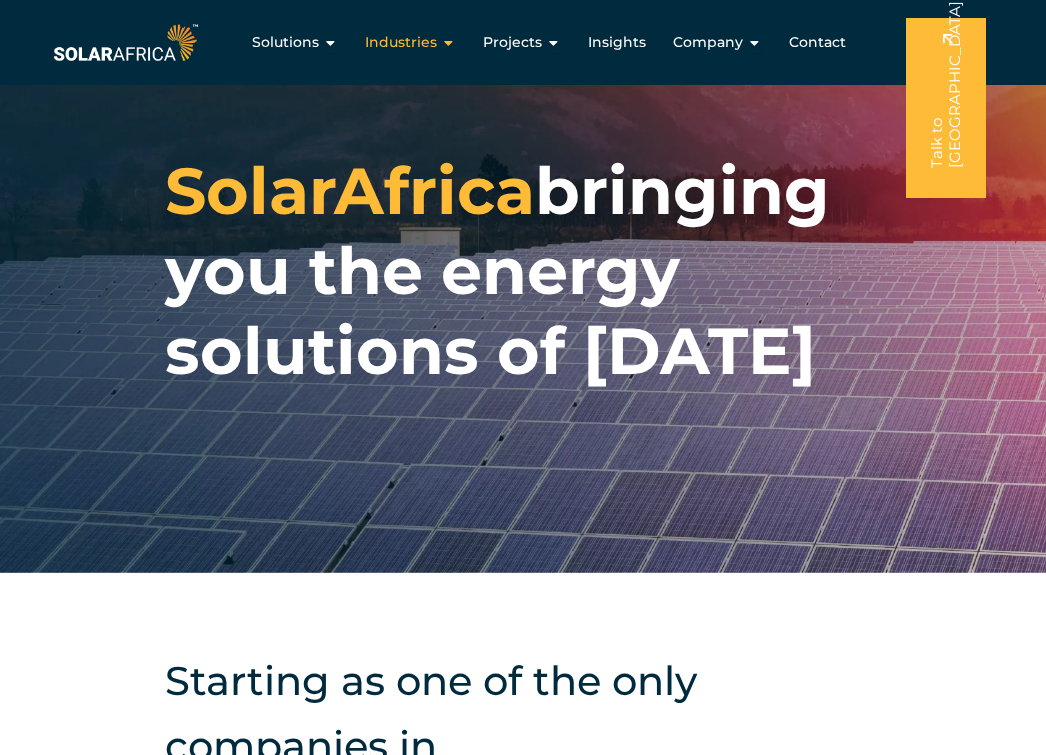 click on "Industries" at bounding box center (401, 42) 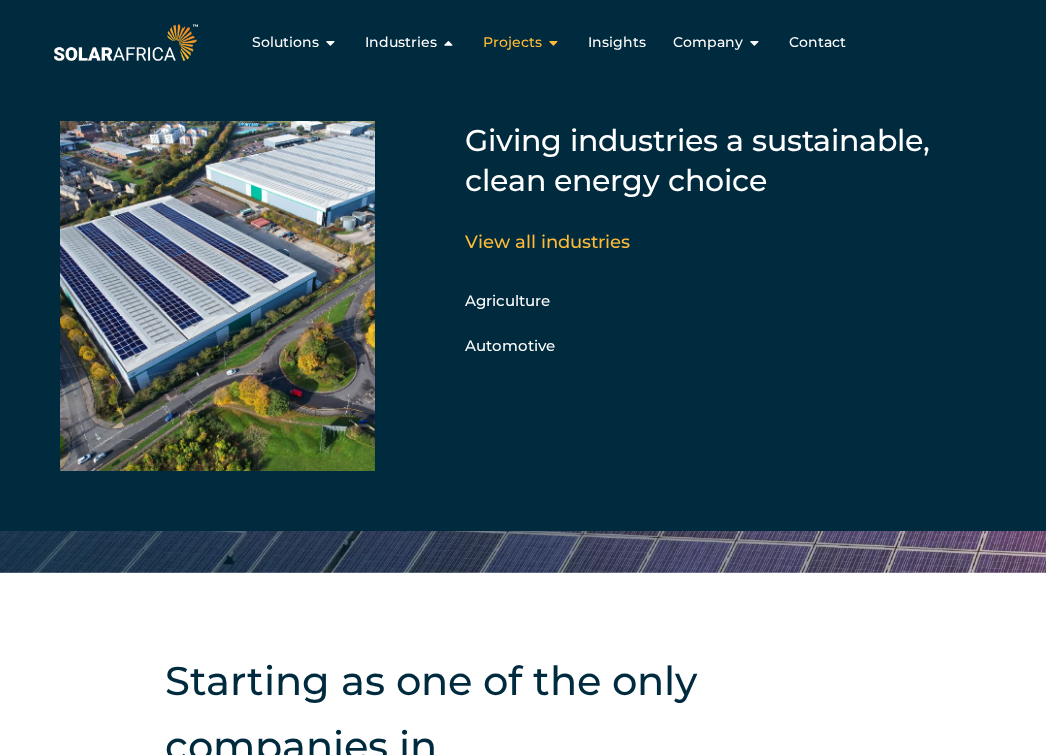 click on "Projects" at bounding box center (512, 42) 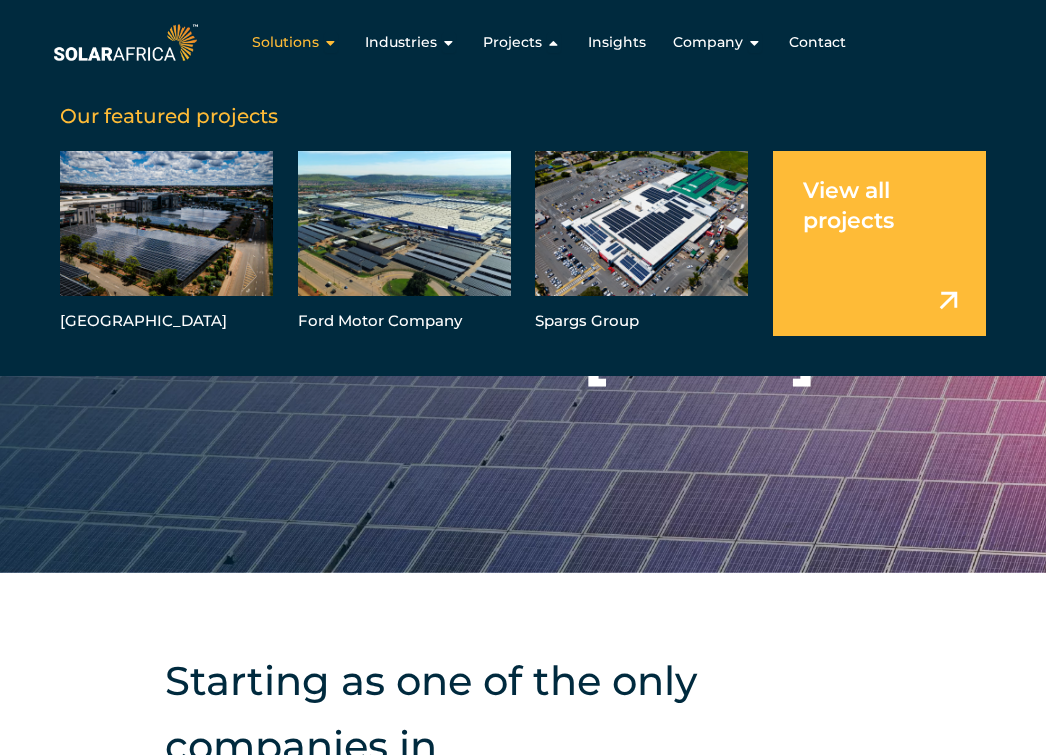 click on "Solutions" at bounding box center (285, 42) 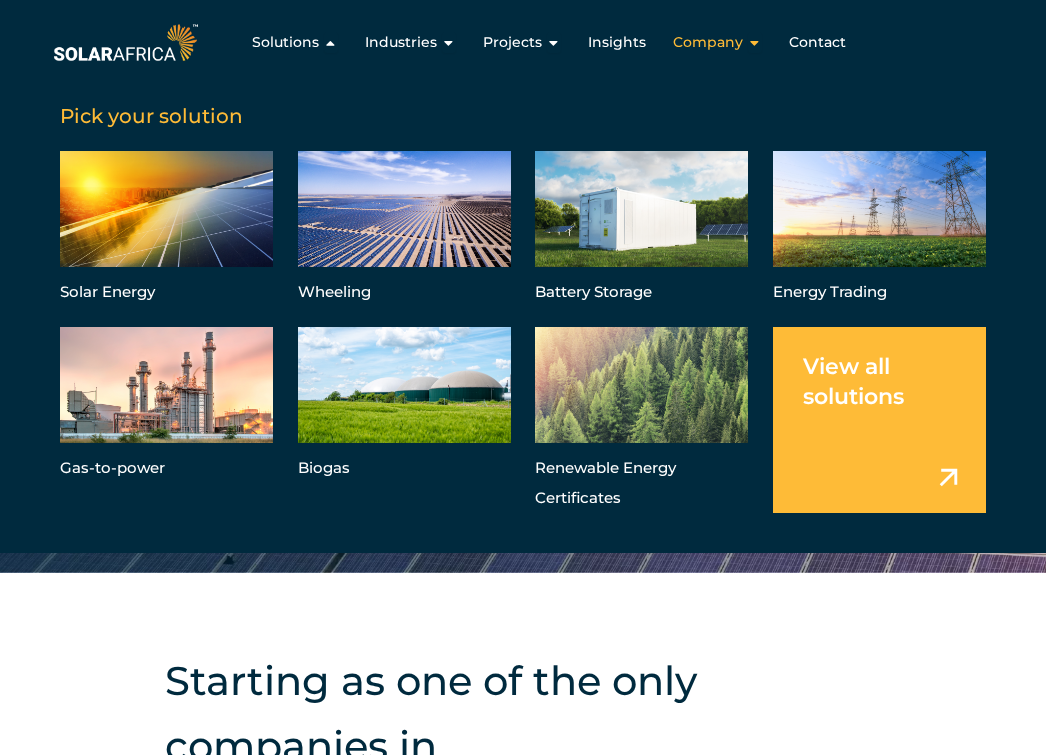click on "Company" at bounding box center [708, 42] 